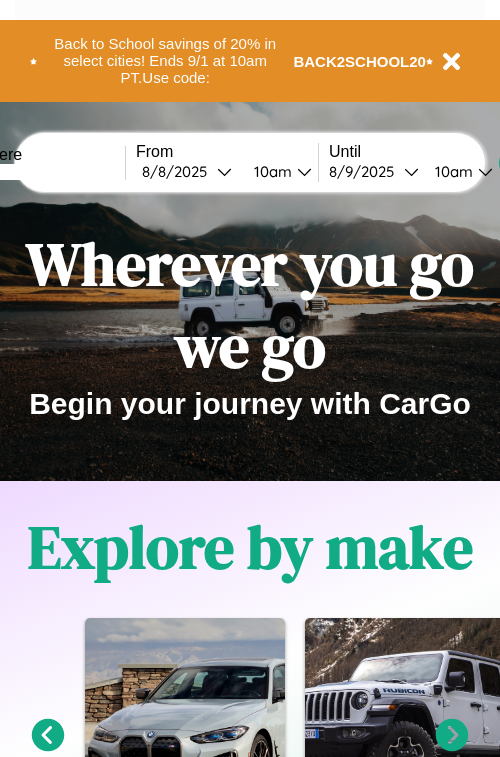 scroll, scrollTop: 0, scrollLeft: 0, axis: both 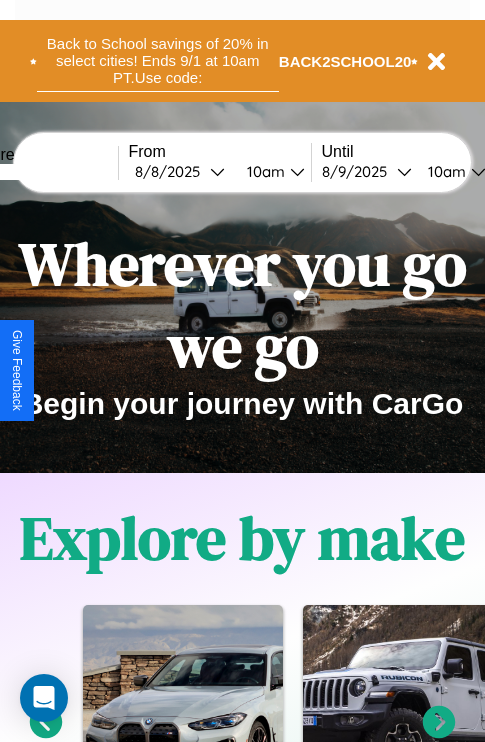click on "Back to School savings of 20% in select cities! Ends 9/1 at 10am PT.  Use code:" at bounding box center (158, 61) 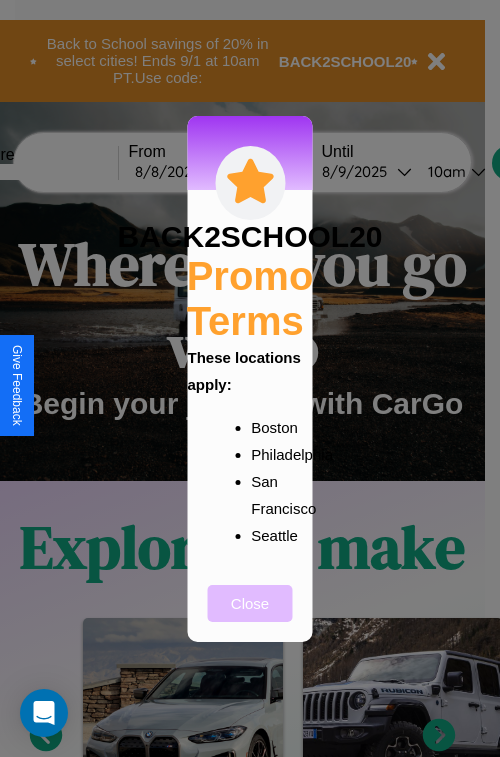 click on "Close" at bounding box center (250, 603) 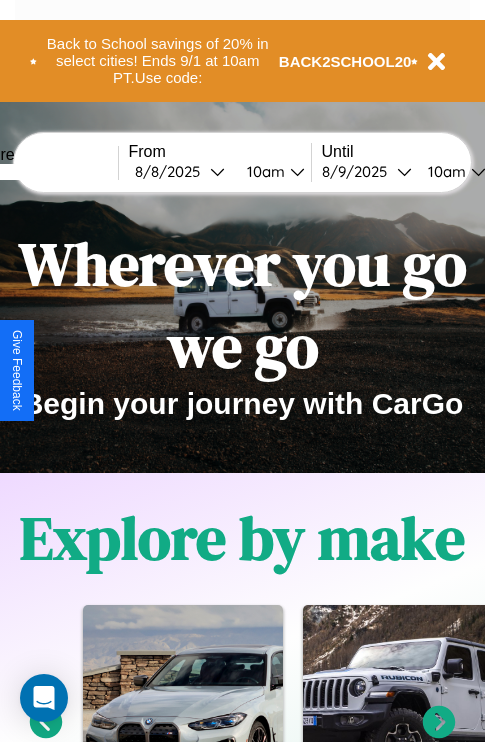 click at bounding box center [43, 172] 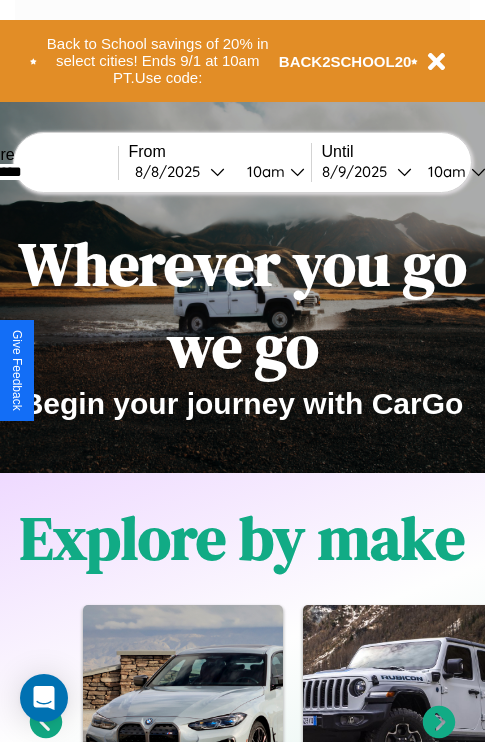 type on "*********" 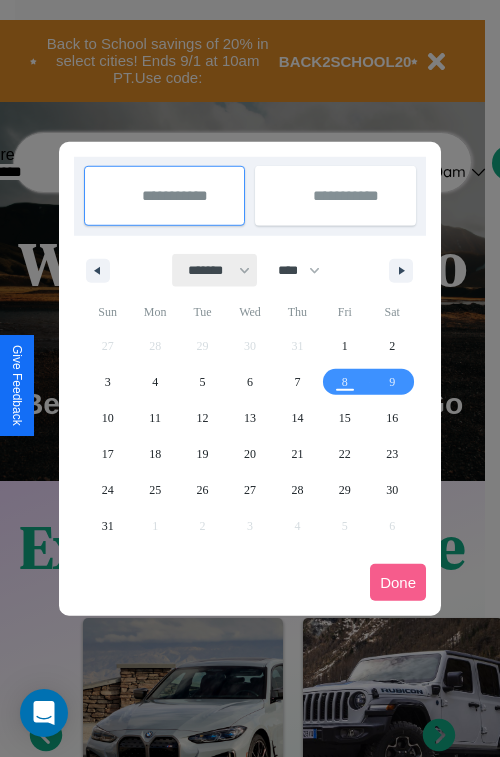 click on "******* ******** ***** ***** *** **** **** ****** ********* ******* ******** ********" at bounding box center [215, 270] 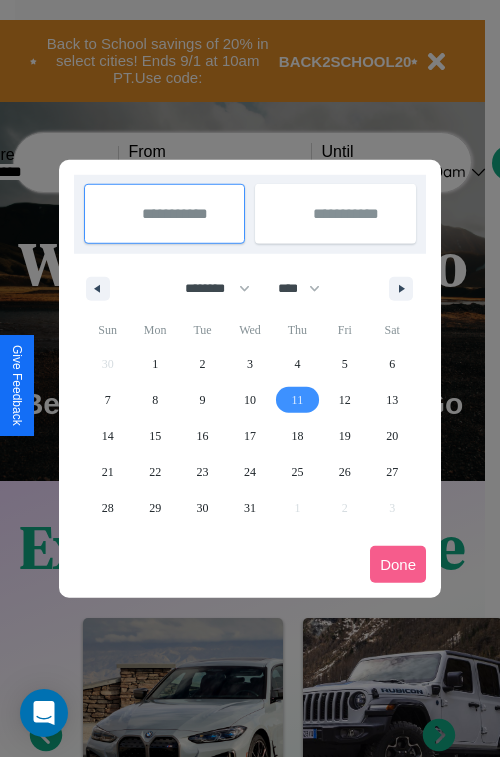 click on "11" at bounding box center (298, 400) 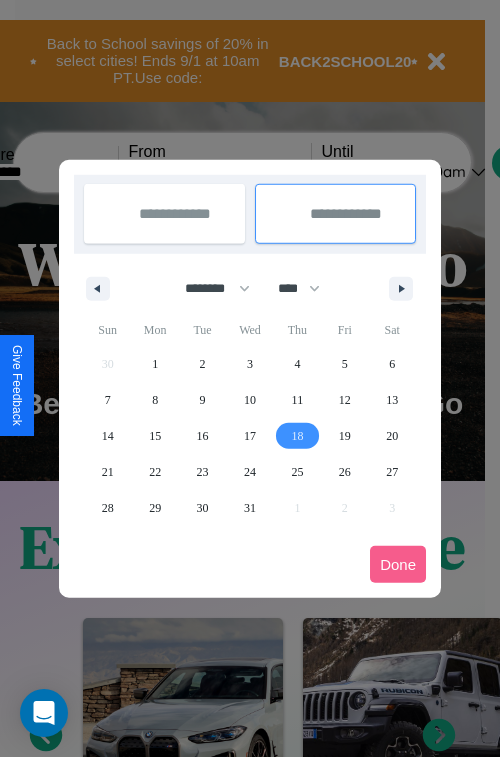 click on "18" at bounding box center (297, 436) 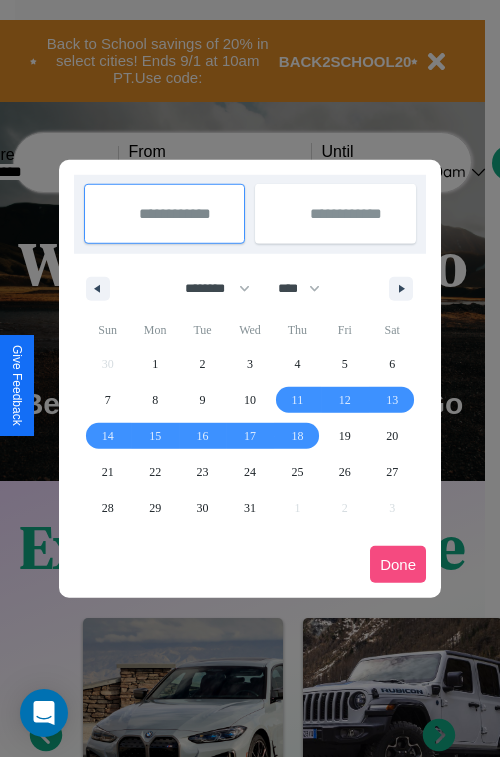 click on "Done" at bounding box center (398, 564) 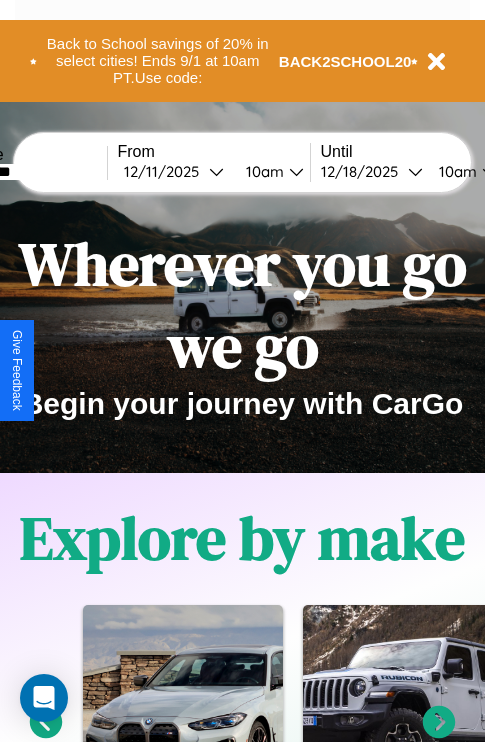 click on "10am" at bounding box center (262, 171) 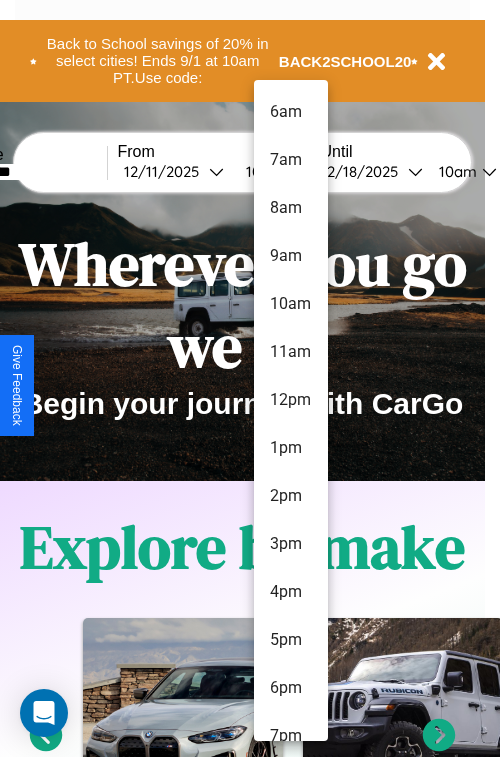 scroll, scrollTop: 211, scrollLeft: 0, axis: vertical 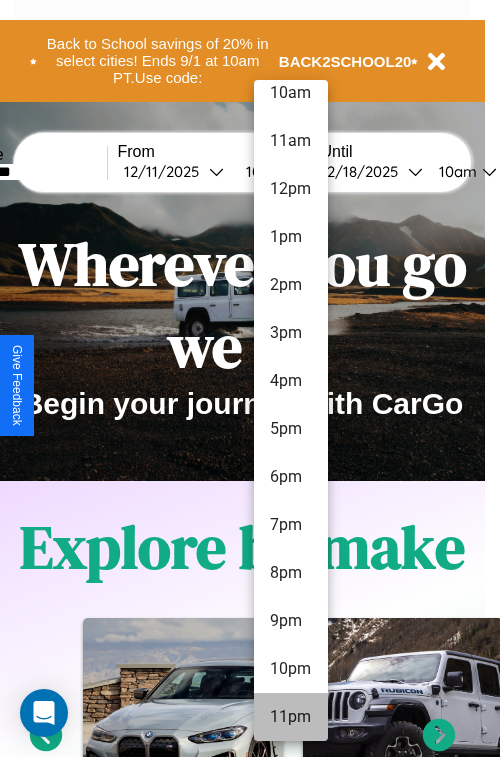 click on "11pm" at bounding box center [291, 717] 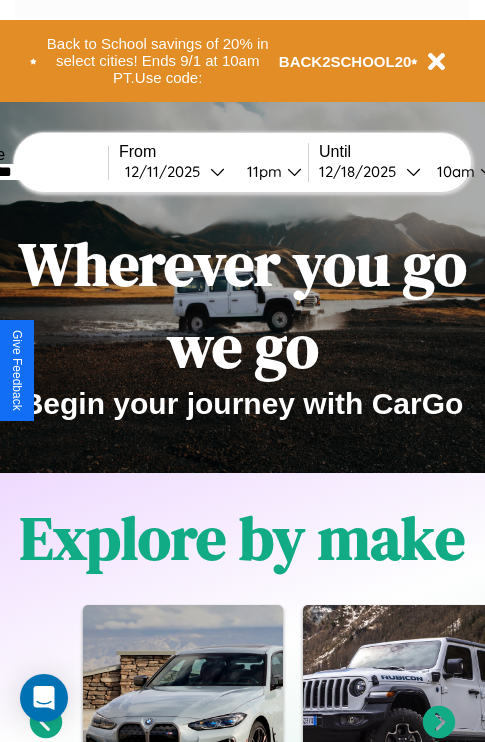 click on "10am" at bounding box center (453, 171) 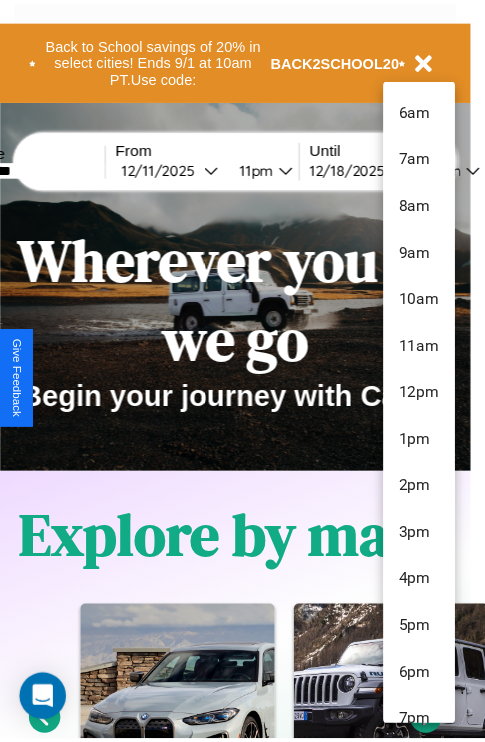 scroll, scrollTop: 67, scrollLeft: 0, axis: vertical 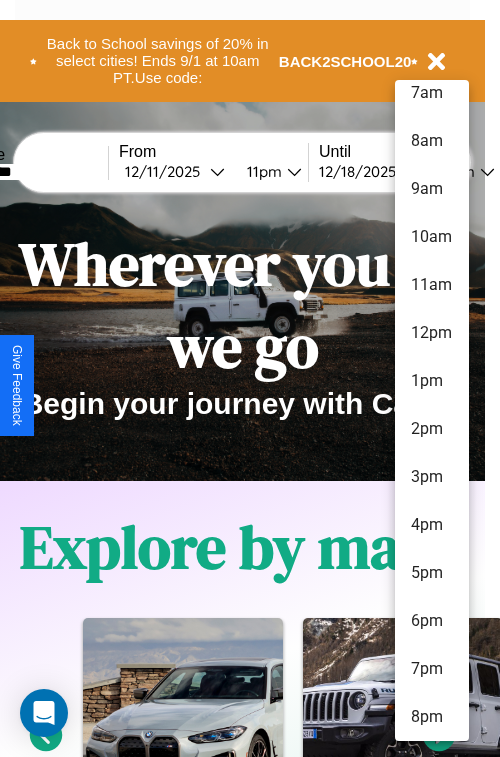 click on "8pm" at bounding box center (432, 717) 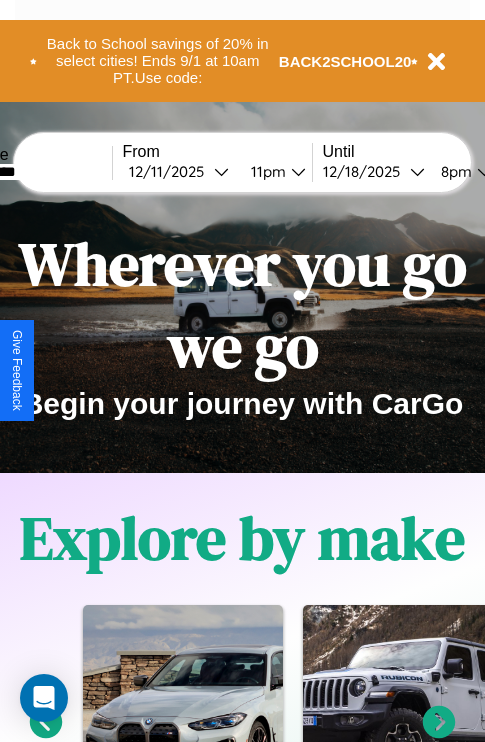 scroll, scrollTop: 0, scrollLeft: 74, axis: horizontal 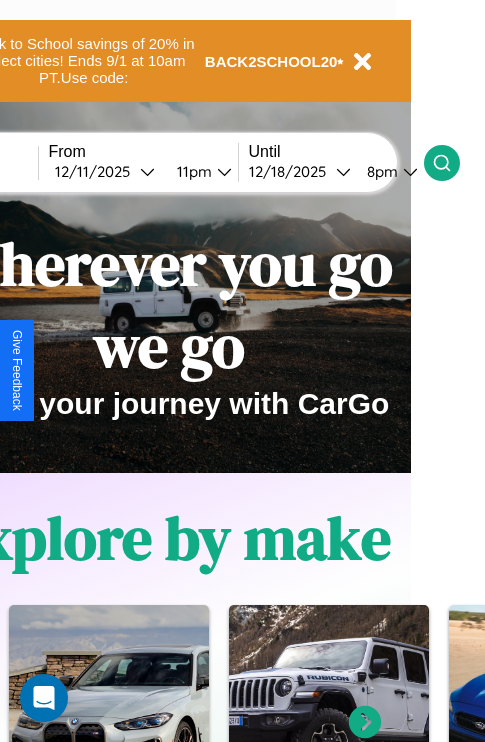 click 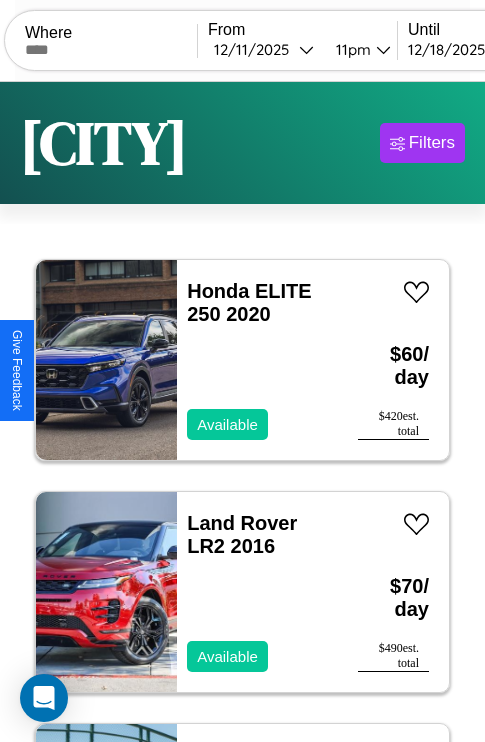 scroll, scrollTop: 95, scrollLeft: 0, axis: vertical 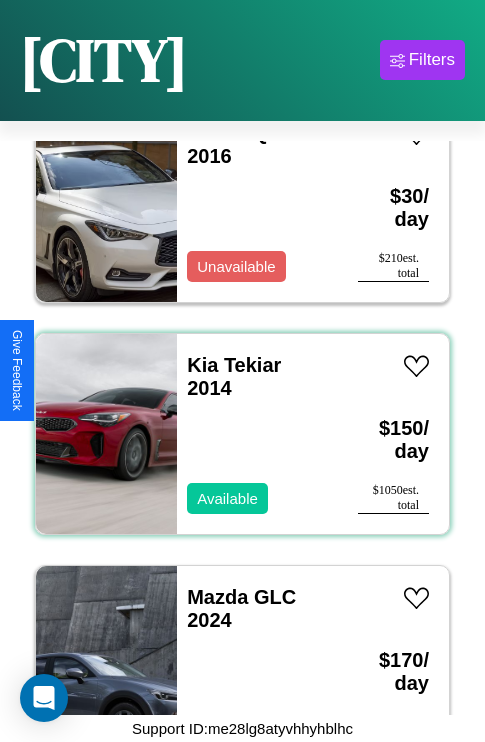 click on "Kia   Tekiar   2014 Available" at bounding box center (257, 434) 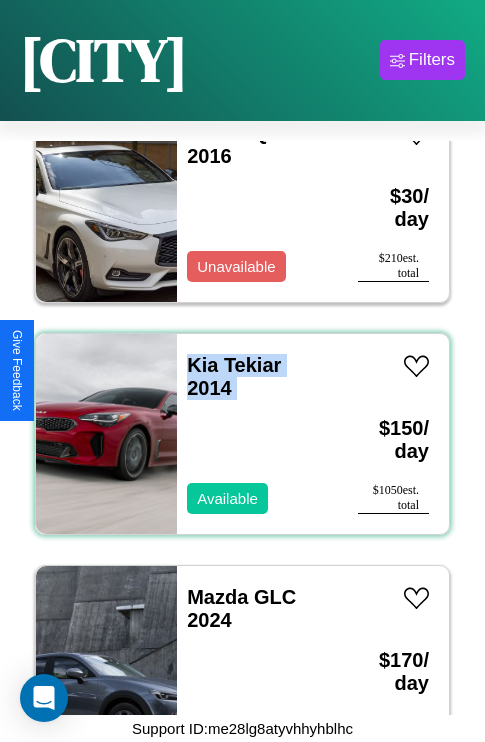 click on "Kia   Tekiar   2014 Available" at bounding box center (257, 434) 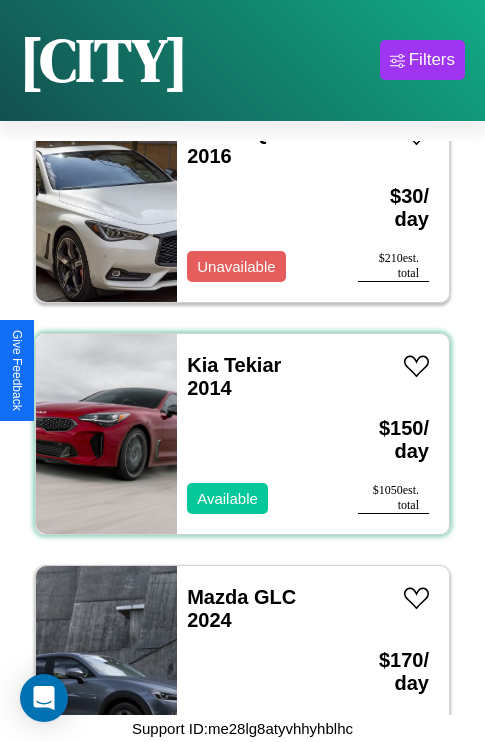 click on "Kia   Tekiar   2014 Available" at bounding box center [257, 434] 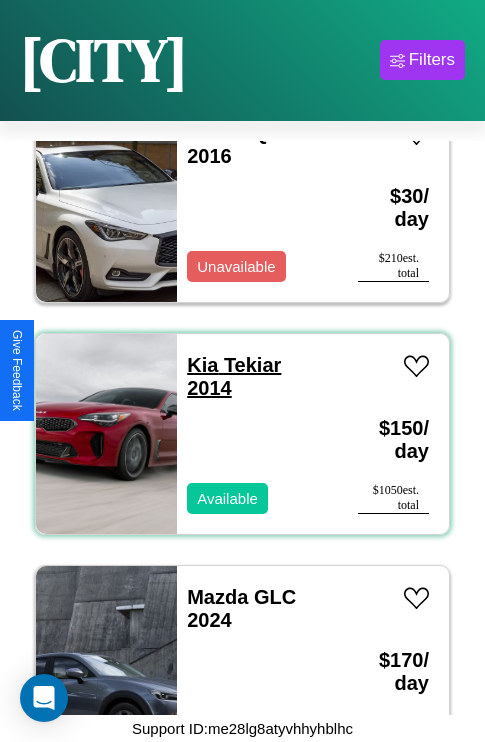 click on "Kia   Tekiar   2014" at bounding box center [234, 376] 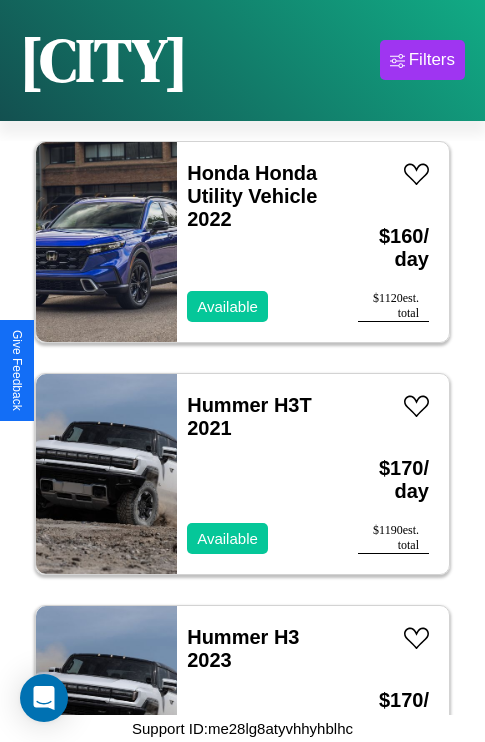 scroll, scrollTop: 5179, scrollLeft: 0, axis: vertical 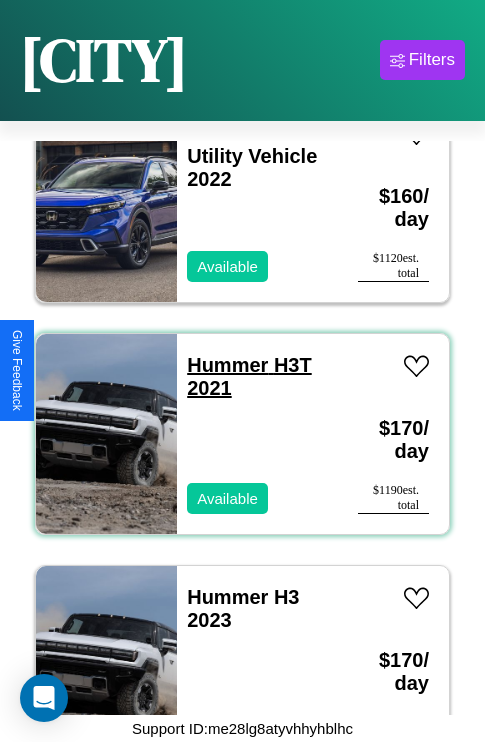 click on "Hummer   H3T   2021" at bounding box center [249, 376] 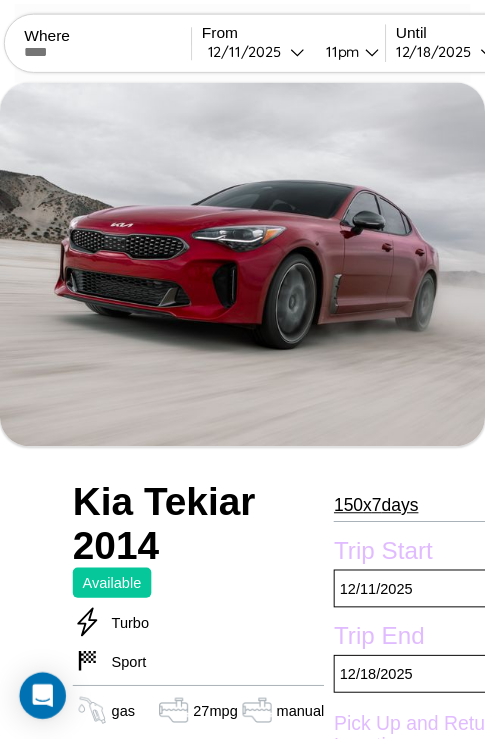 scroll, scrollTop: 0, scrollLeft: 0, axis: both 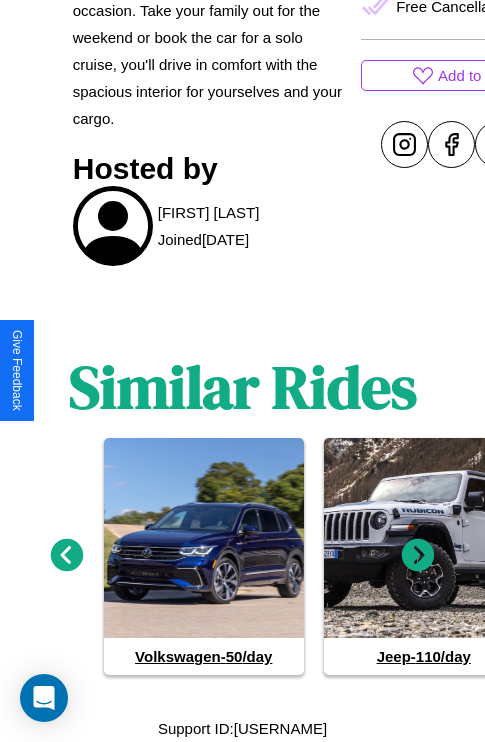 click 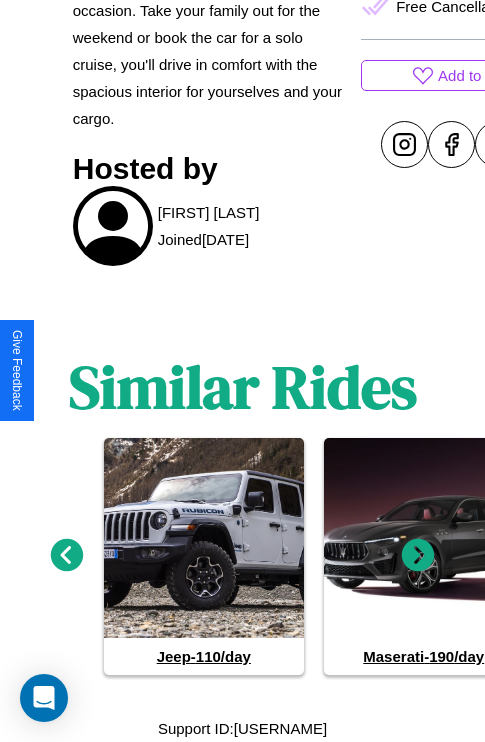 click 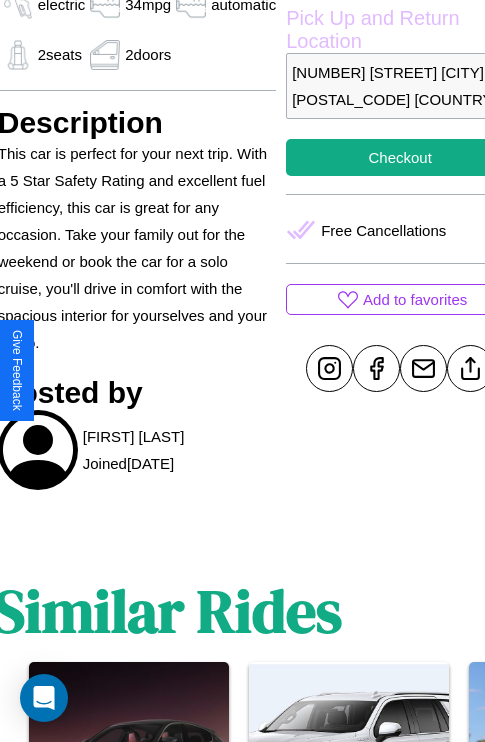 scroll, scrollTop: 709, scrollLeft: 76, axis: both 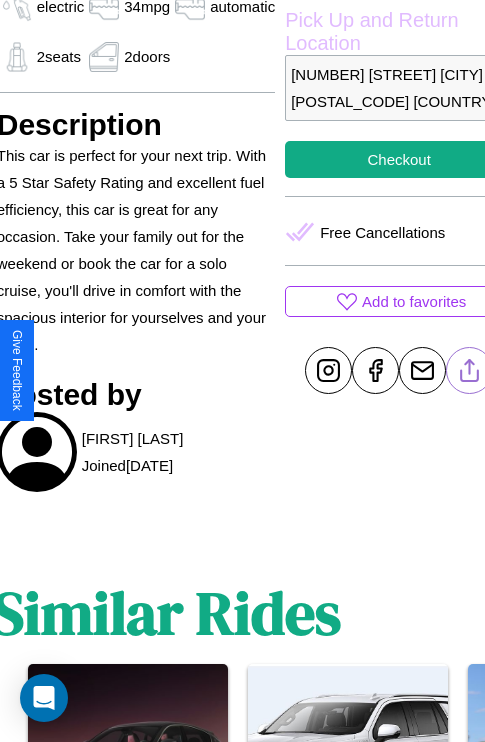 click 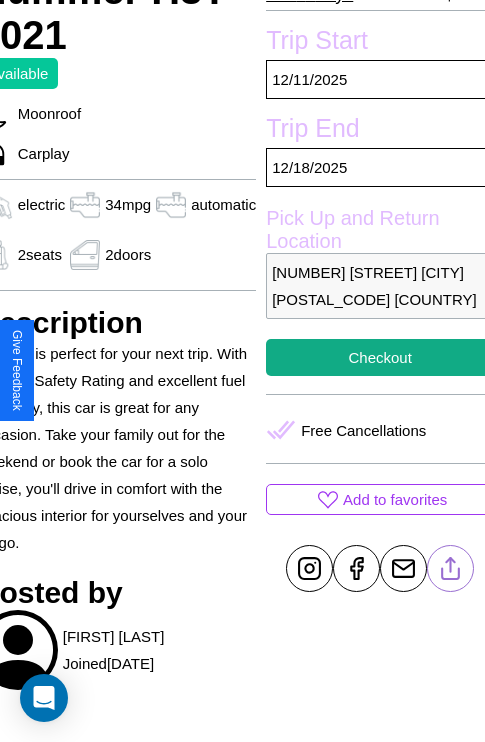 scroll, scrollTop: 498, scrollLeft: 96, axis: both 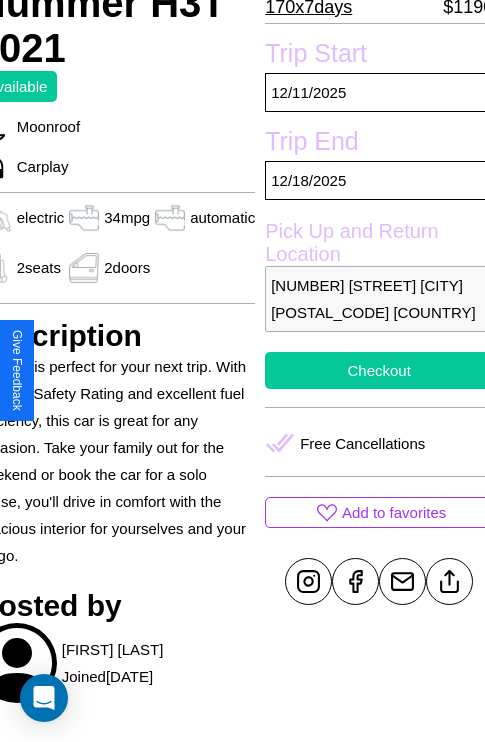 click on "Checkout" at bounding box center [379, 370] 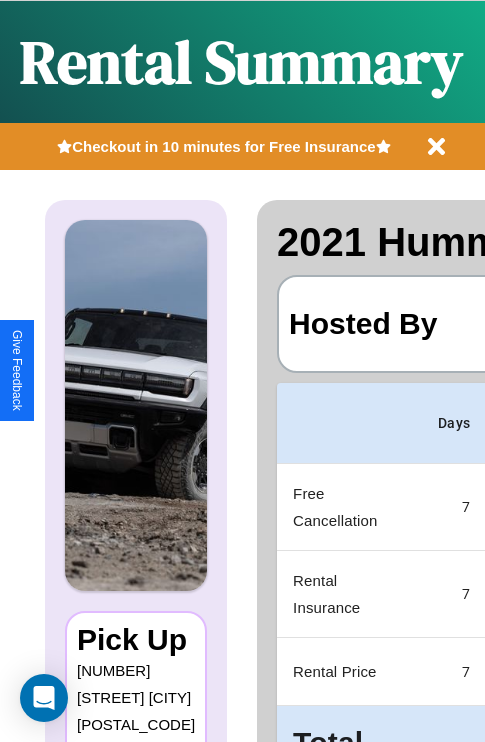 scroll, scrollTop: 0, scrollLeft: 389, axis: horizontal 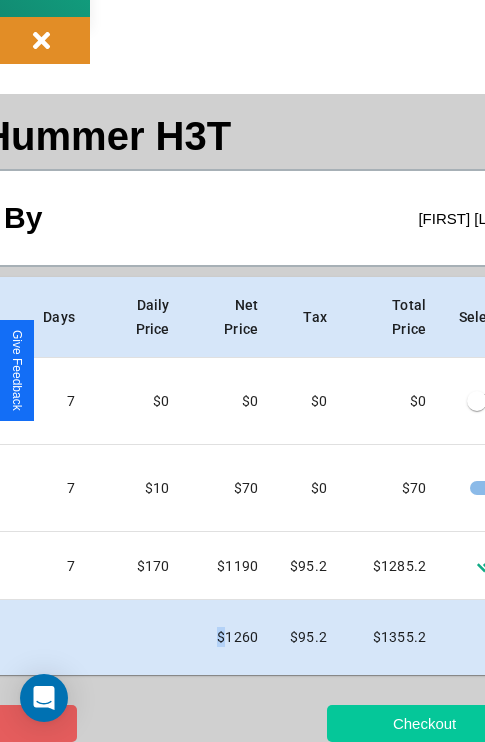 click on "Checkout" at bounding box center (424, 723) 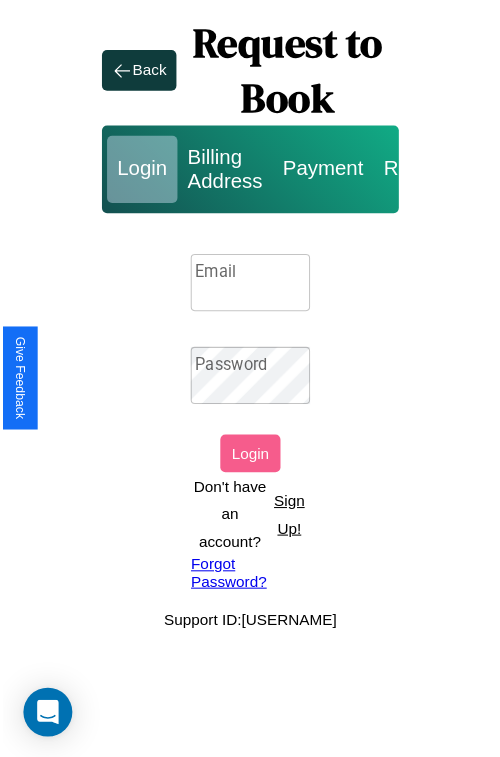 scroll, scrollTop: 0, scrollLeft: 0, axis: both 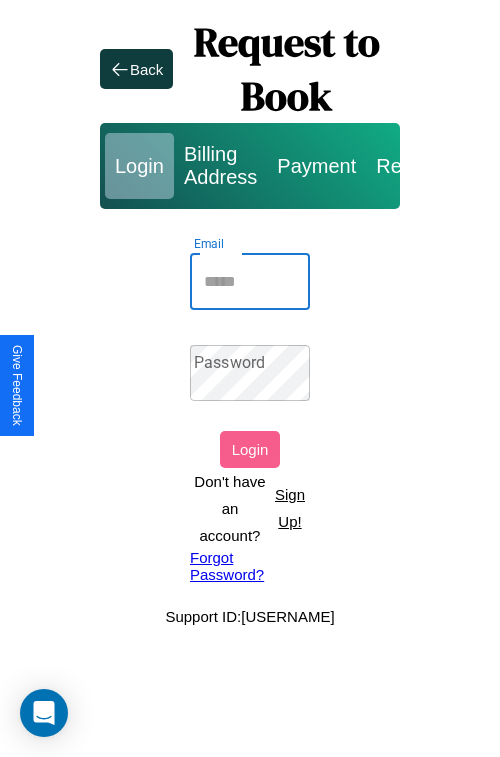 click on "Email" at bounding box center (250, 282) 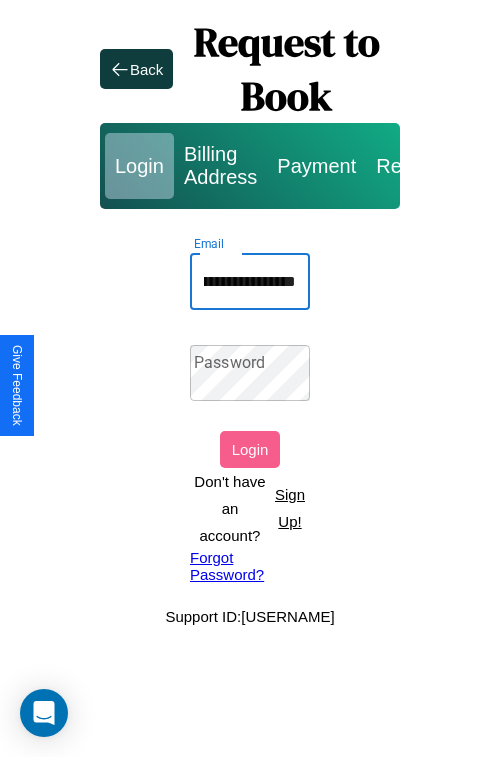scroll, scrollTop: 0, scrollLeft: 94, axis: horizontal 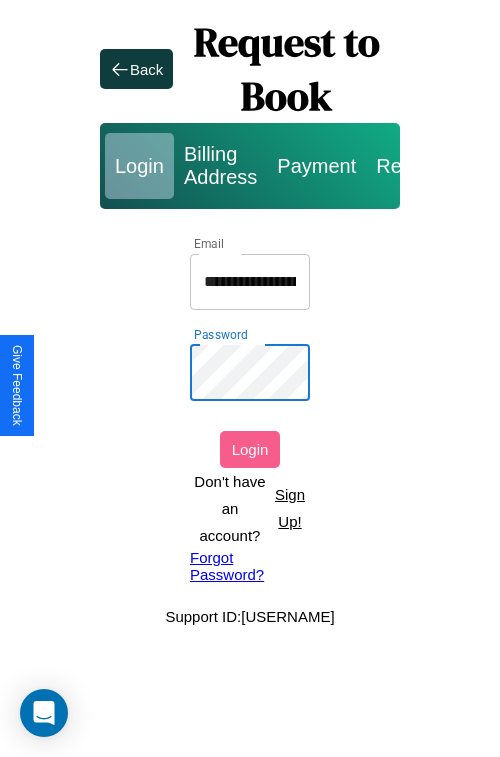 click on "Login" at bounding box center (250, 449) 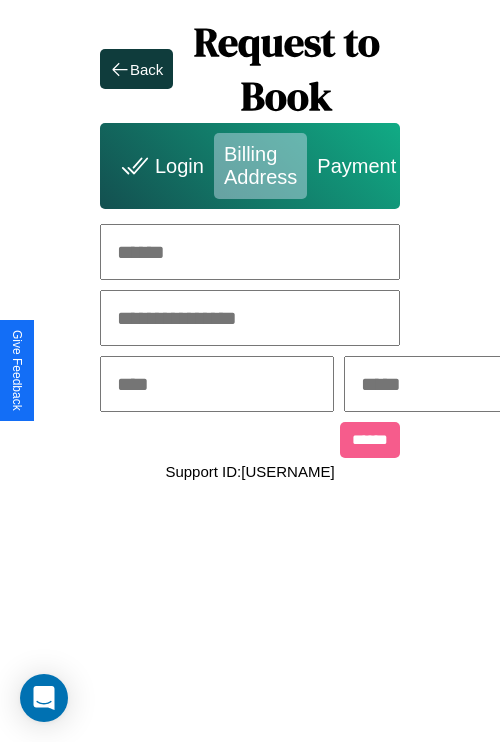 click at bounding box center [250, 252] 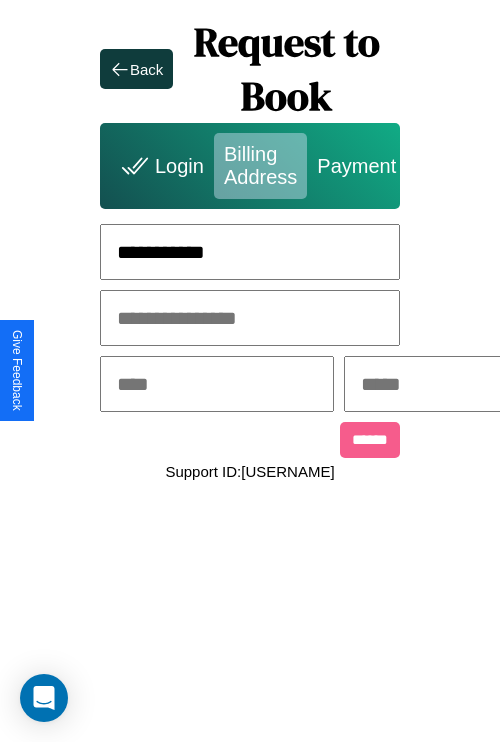 type on "**********" 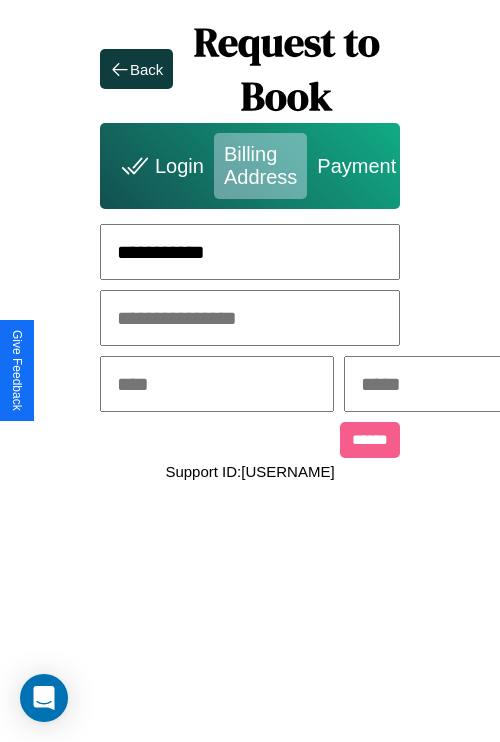 click at bounding box center [217, 384] 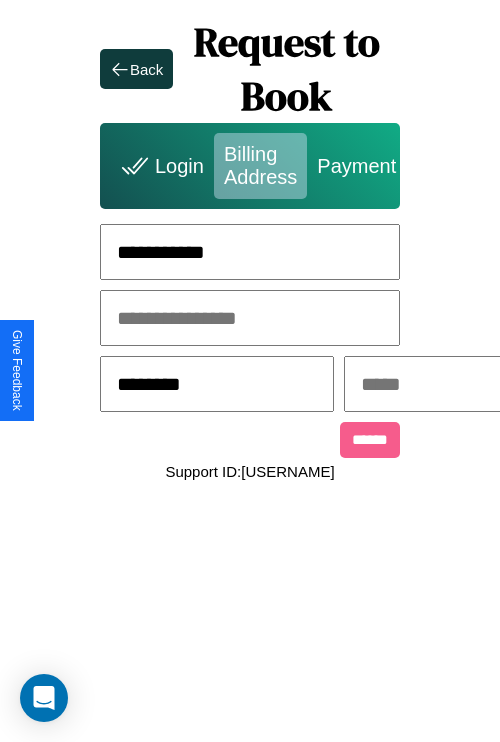 type on "********" 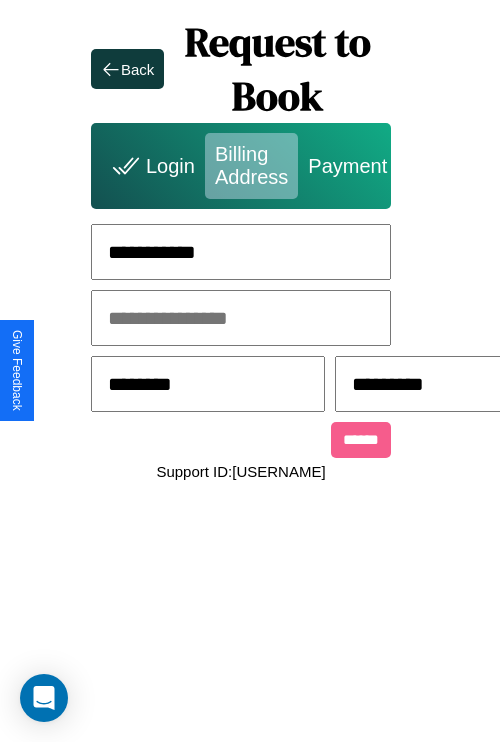 scroll, scrollTop: 0, scrollLeft: 517, axis: horizontal 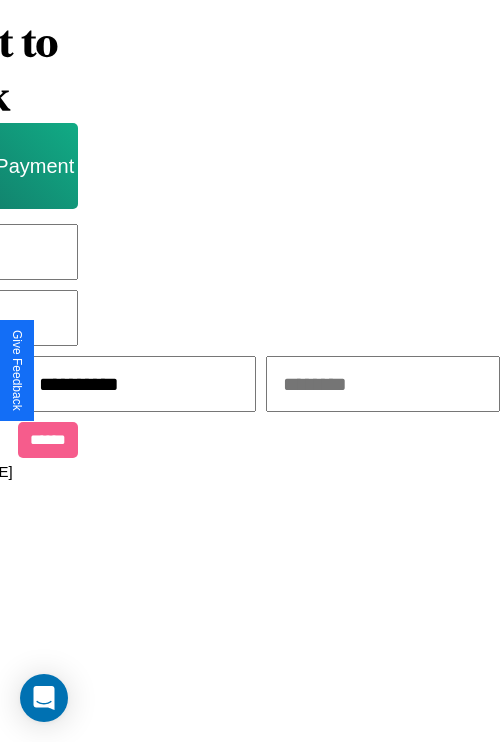 type on "**********" 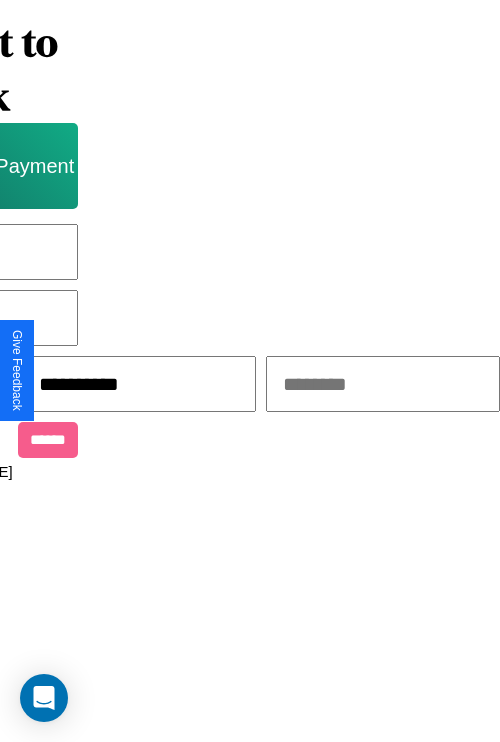 click at bounding box center (383, 384) 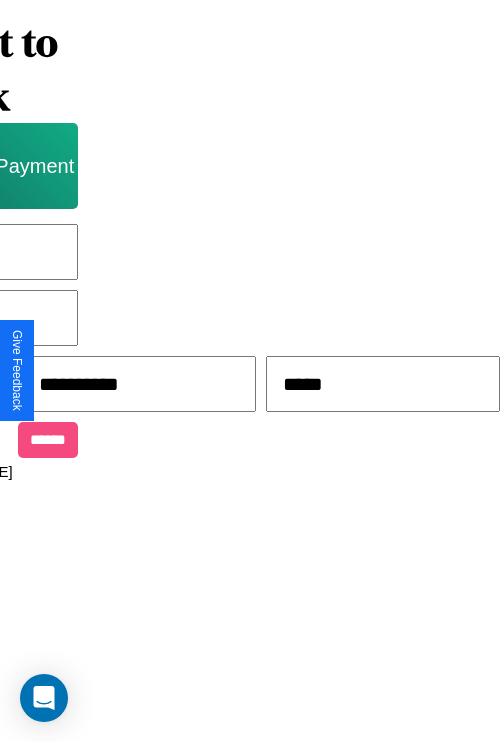 type on "*****" 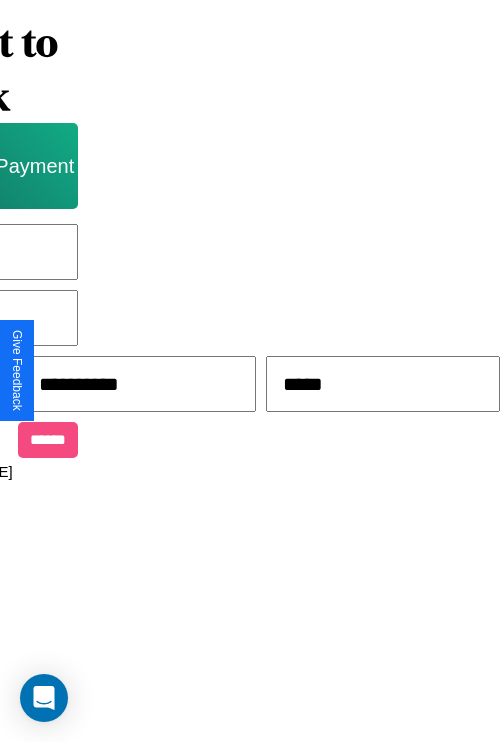 click on "******" at bounding box center [48, 440] 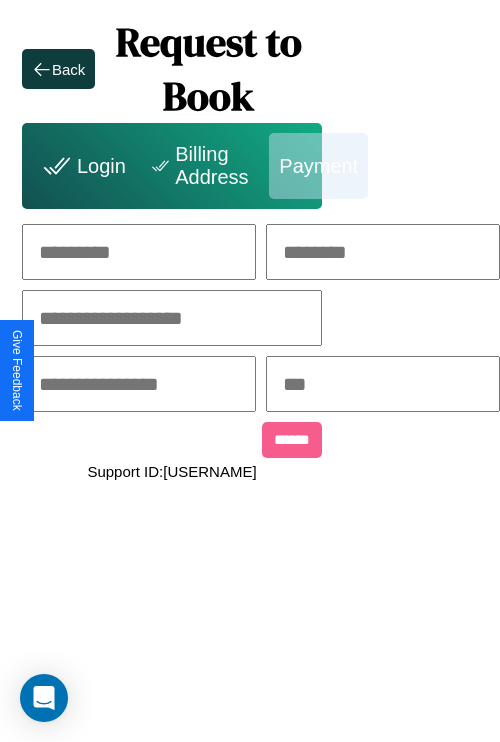 scroll, scrollTop: 0, scrollLeft: 208, axis: horizontal 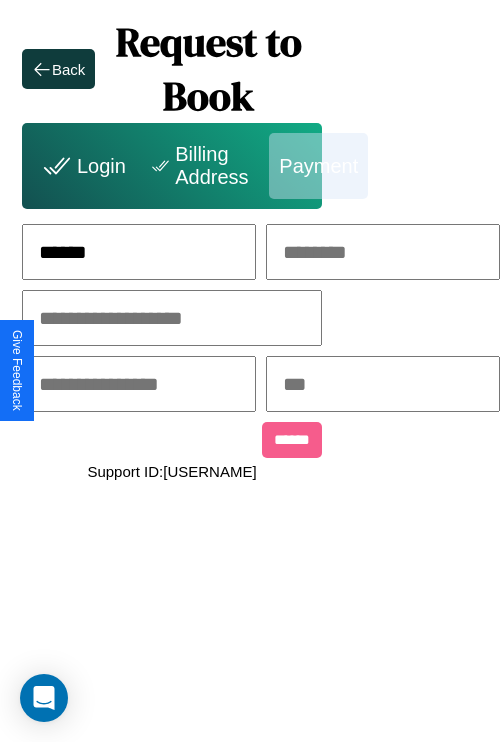 type on "******" 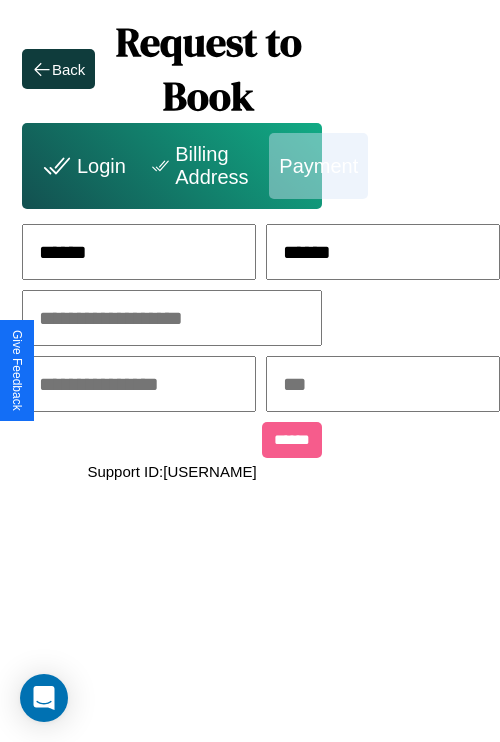 type on "******" 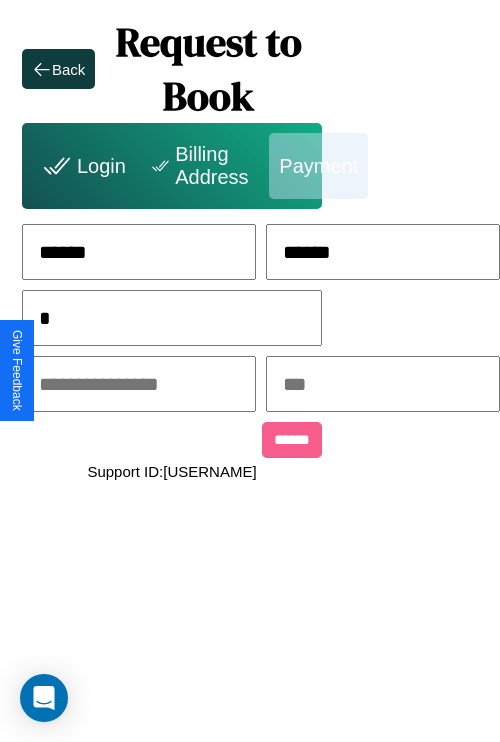 scroll, scrollTop: 0, scrollLeft: 128, axis: horizontal 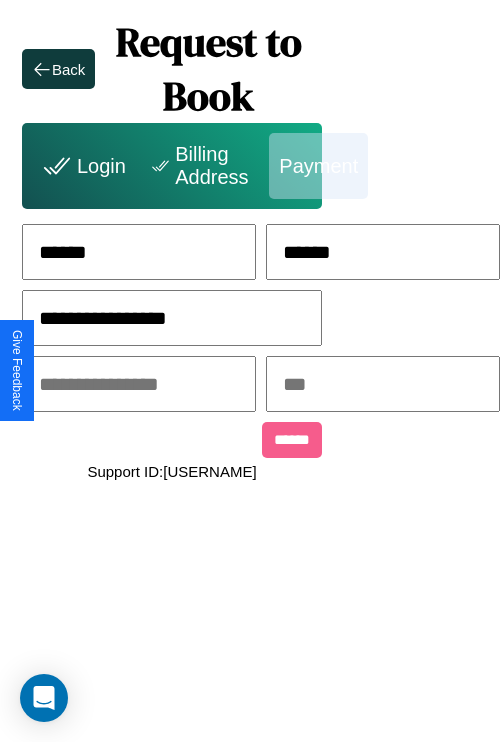 type on "**********" 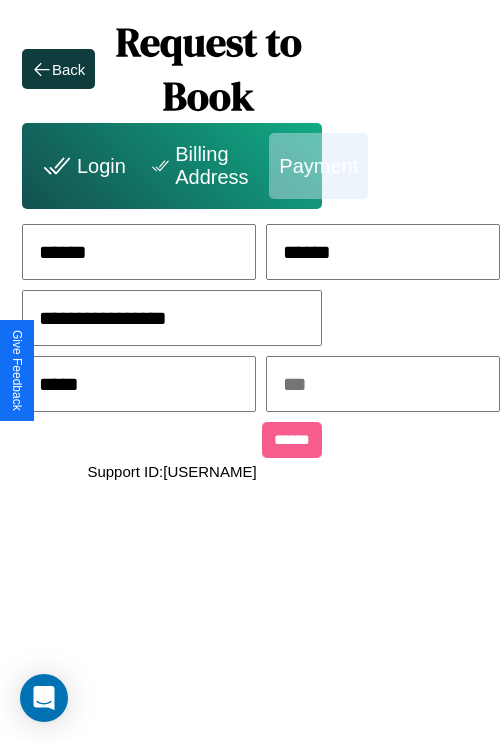 type on "*****" 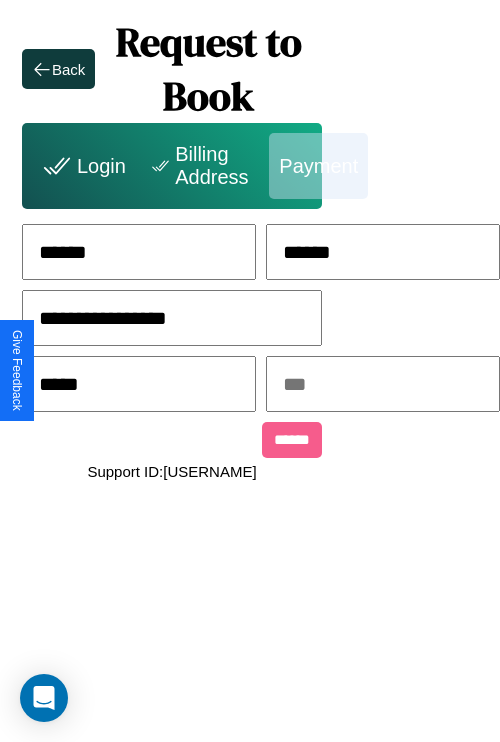 click at bounding box center (383, 384) 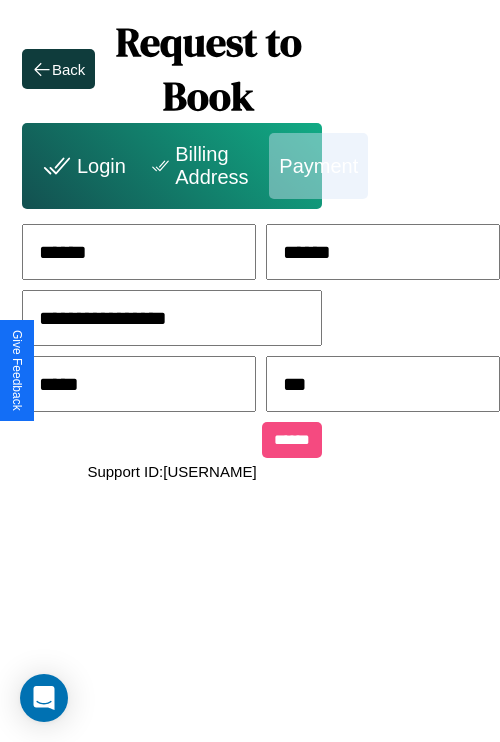 type on "***" 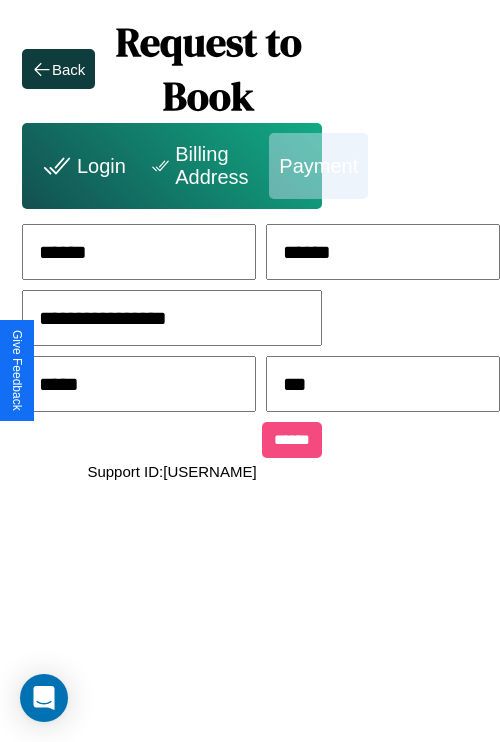 click on "******" at bounding box center [292, 440] 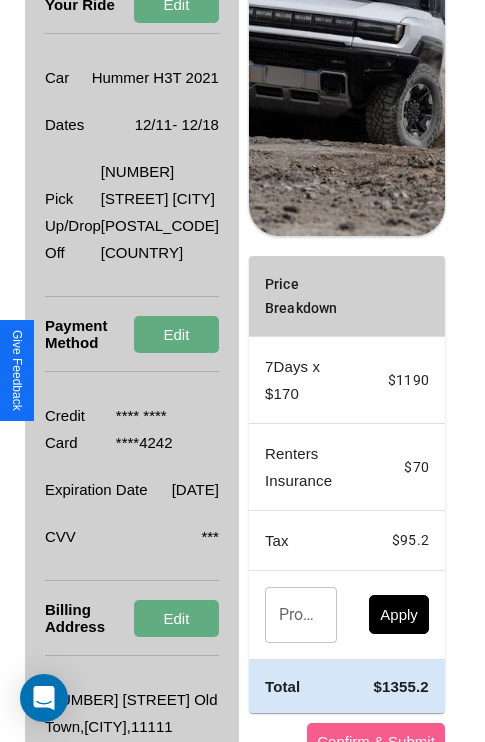 scroll, scrollTop: 509, scrollLeft: 72, axis: both 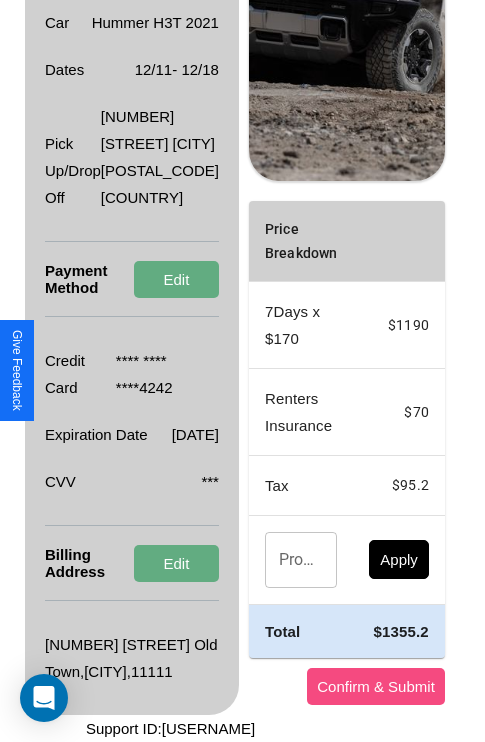 click on "Confirm & Submit" at bounding box center [376, 686] 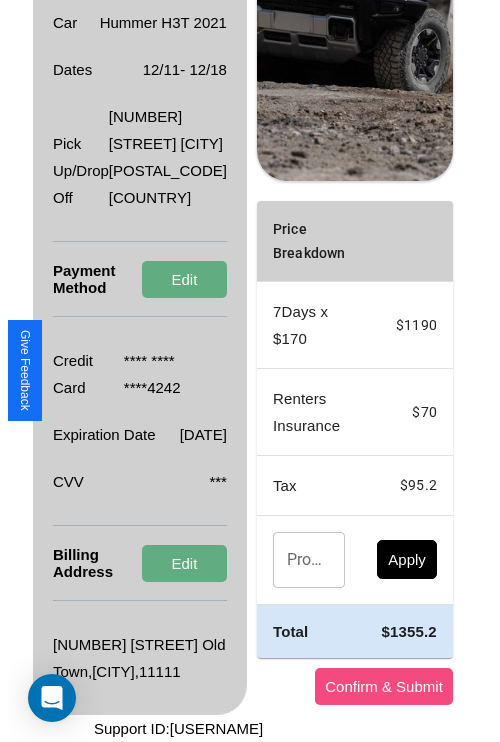 scroll, scrollTop: 0, scrollLeft: 72, axis: horizontal 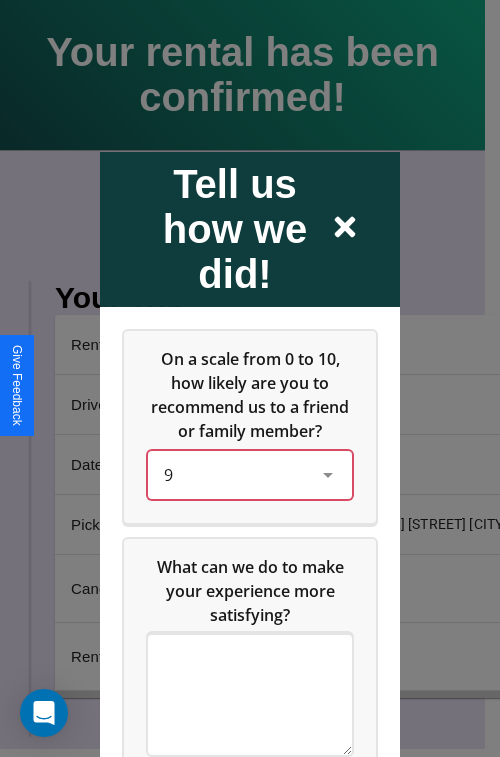 click on "9" at bounding box center (234, 474) 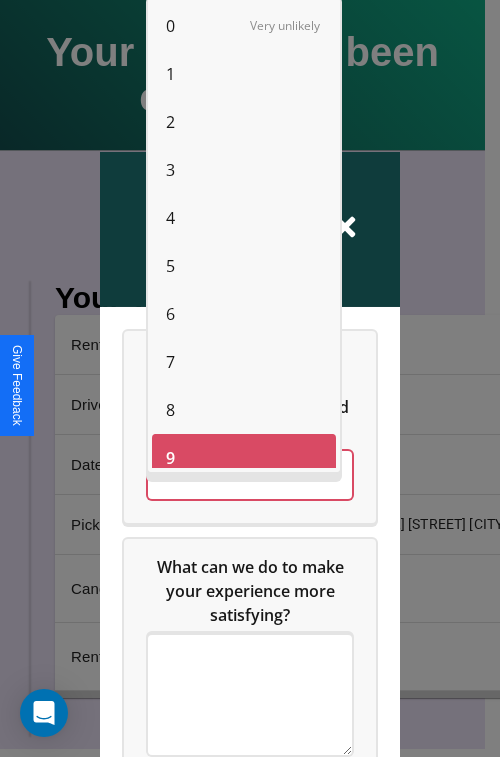 scroll, scrollTop: 14, scrollLeft: 0, axis: vertical 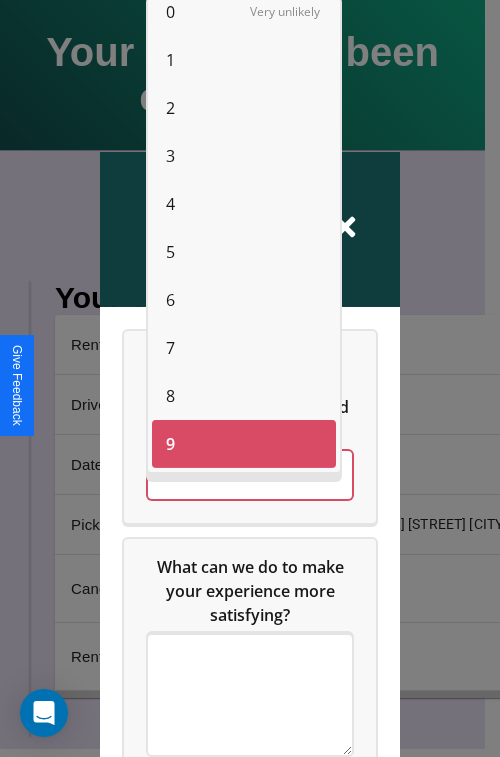 click on "5" at bounding box center [170, 252] 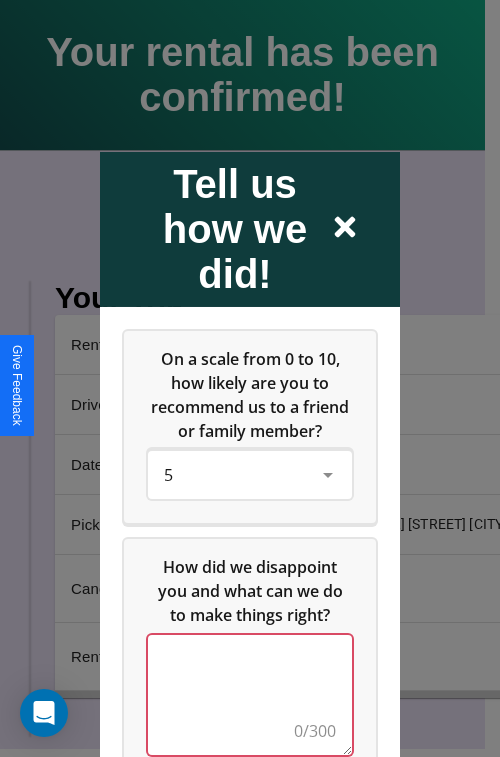 click at bounding box center [250, 694] 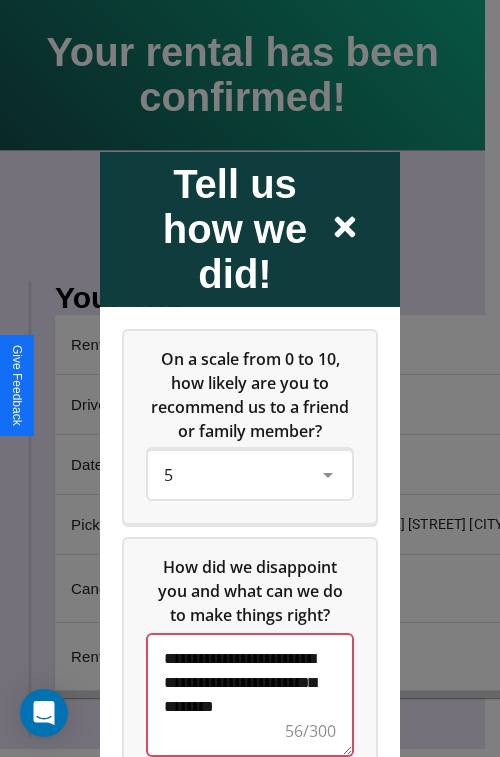scroll, scrollTop: 5, scrollLeft: 0, axis: vertical 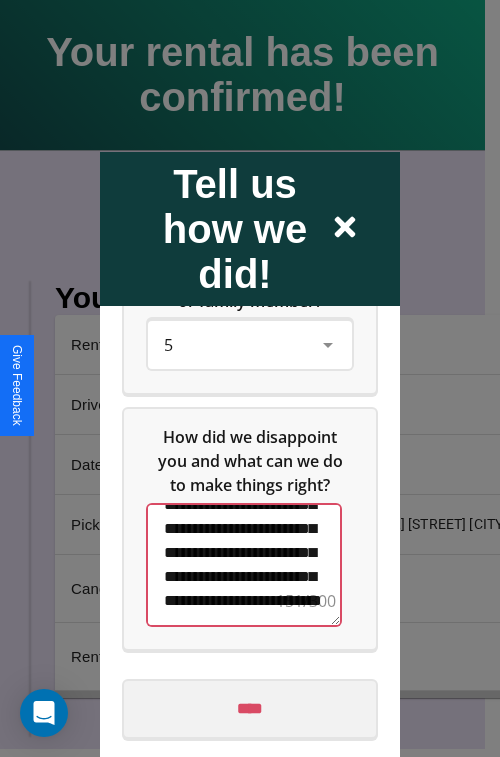 type on "**********" 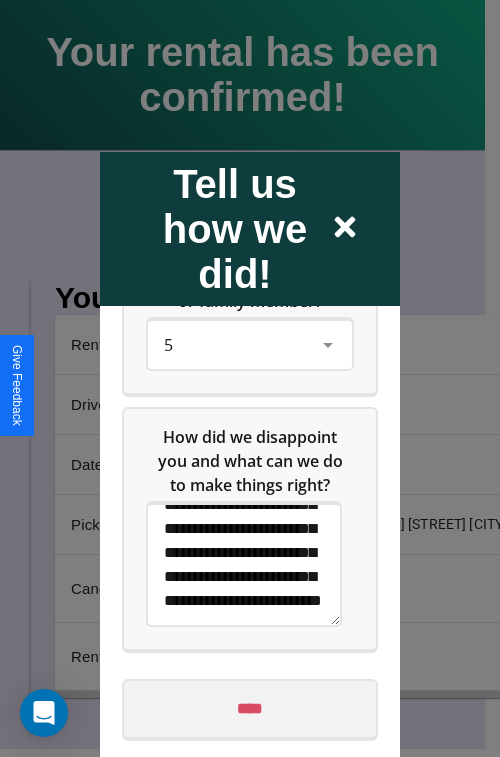click on "****" at bounding box center (250, 708) 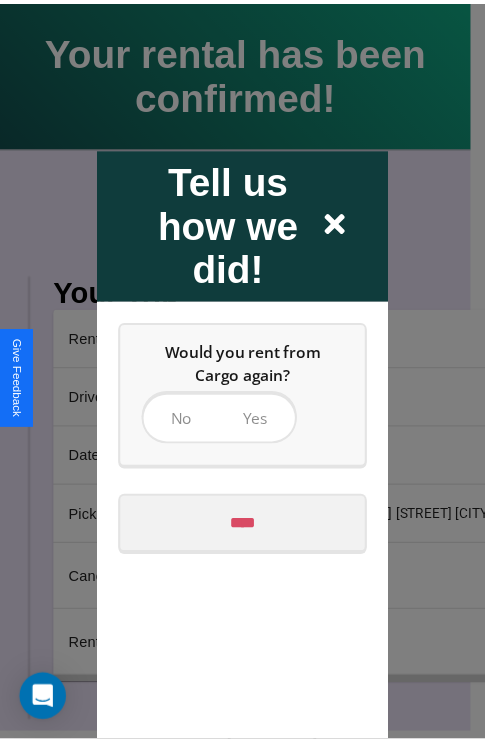 scroll, scrollTop: 0, scrollLeft: 0, axis: both 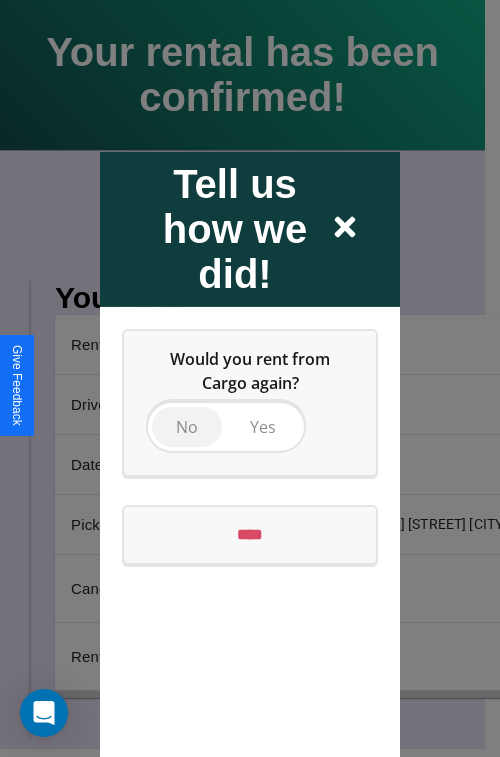 click on "No" at bounding box center [187, 426] 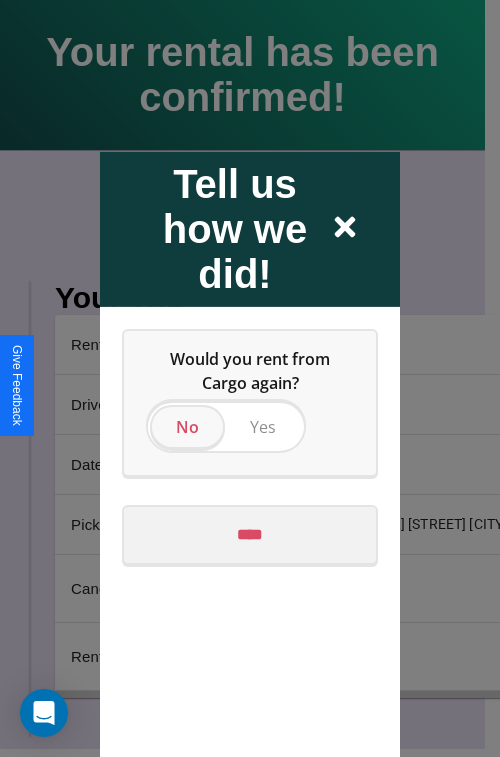 click on "****" at bounding box center [250, 534] 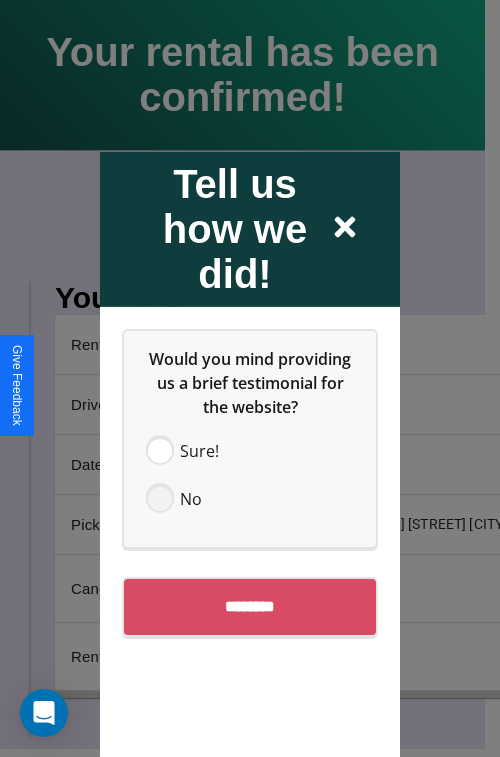 click at bounding box center [160, 498] 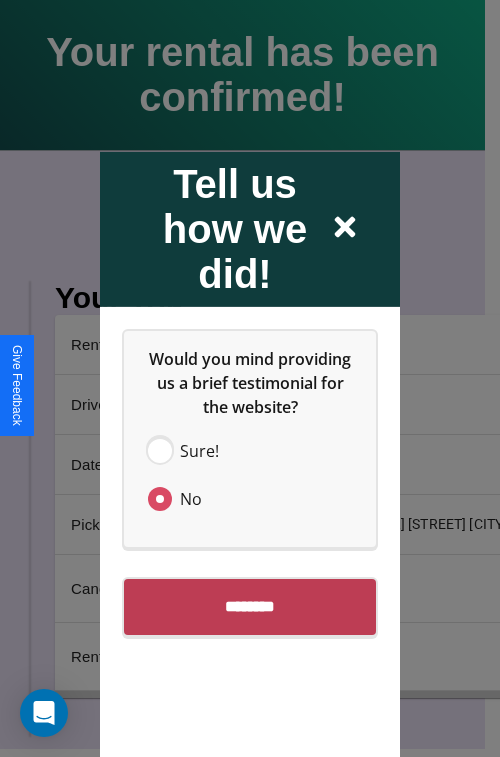 click on "********" at bounding box center [250, 606] 